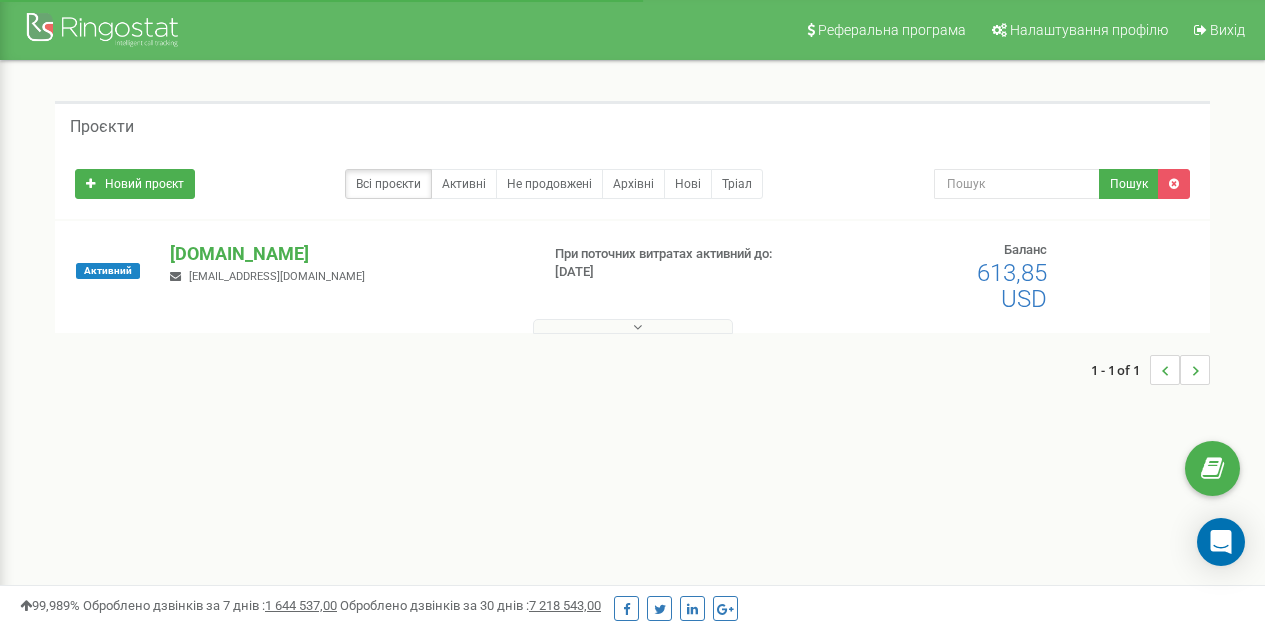 scroll, scrollTop: 0, scrollLeft: 0, axis: both 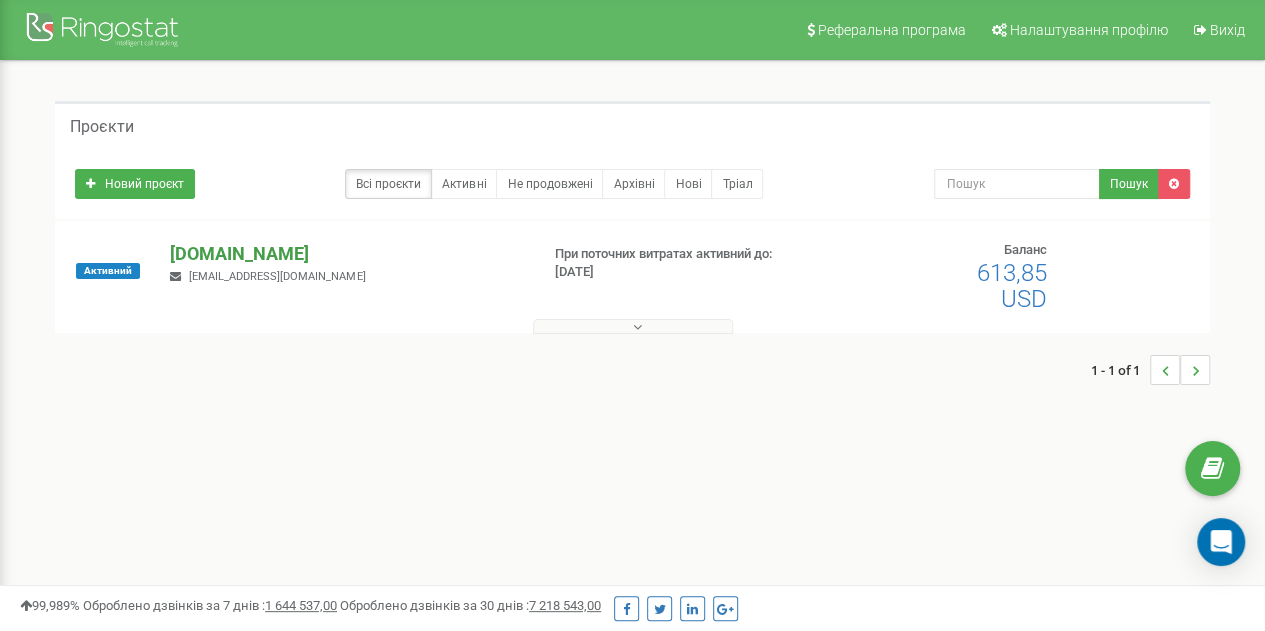 click on "[DOMAIN_NAME]" at bounding box center [346, 254] 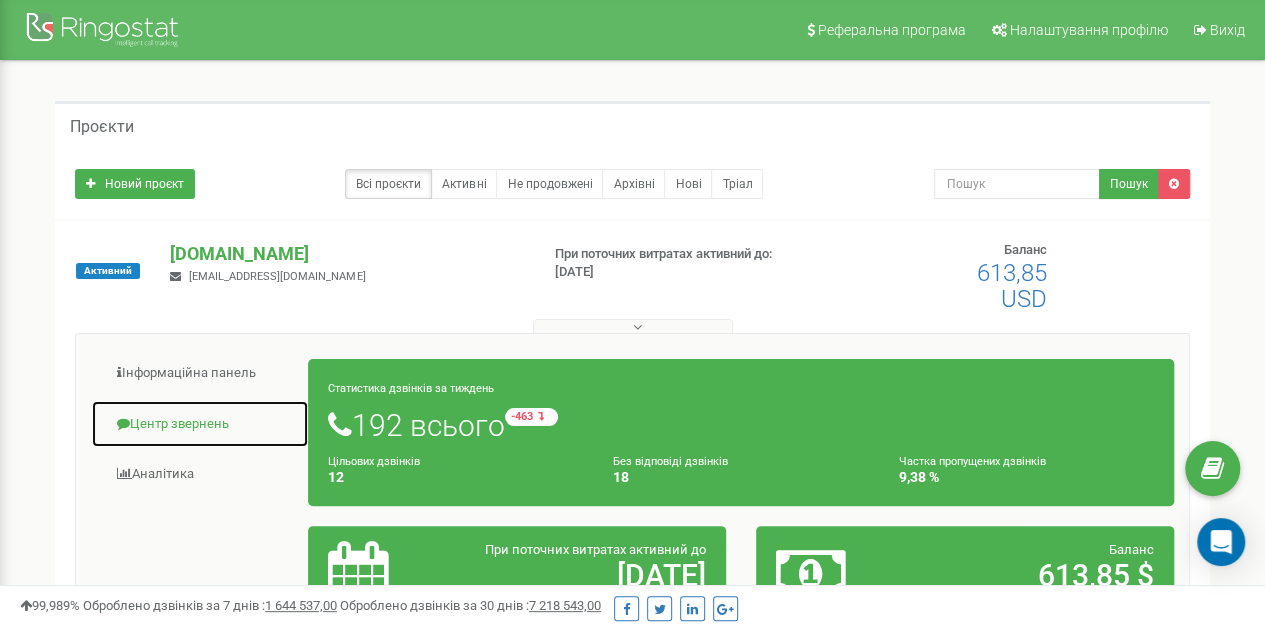 click on "Центр звернень" at bounding box center [200, 424] 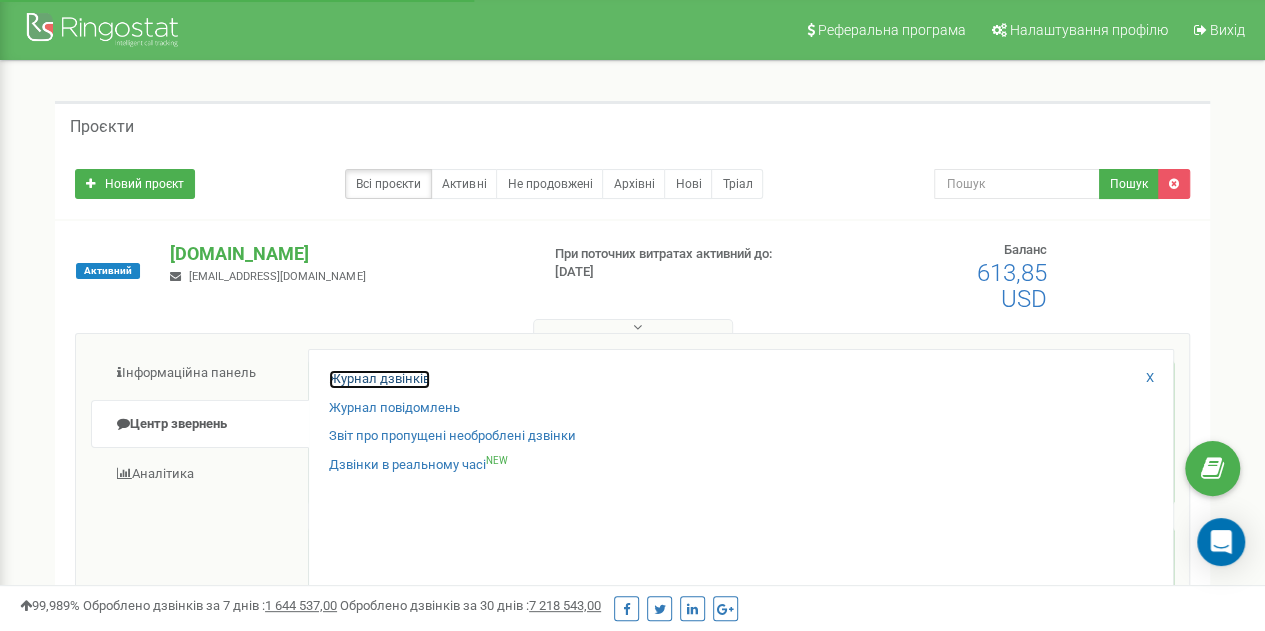 click on "Журнал дзвінків" at bounding box center (379, 379) 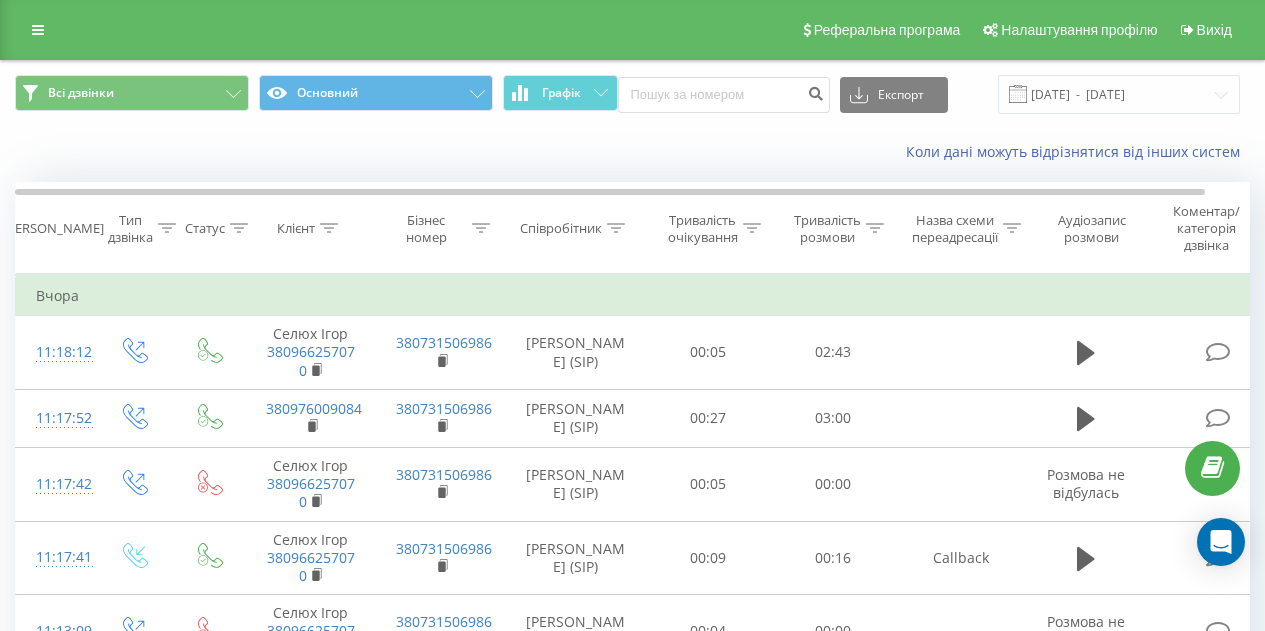 scroll, scrollTop: 0, scrollLeft: 0, axis: both 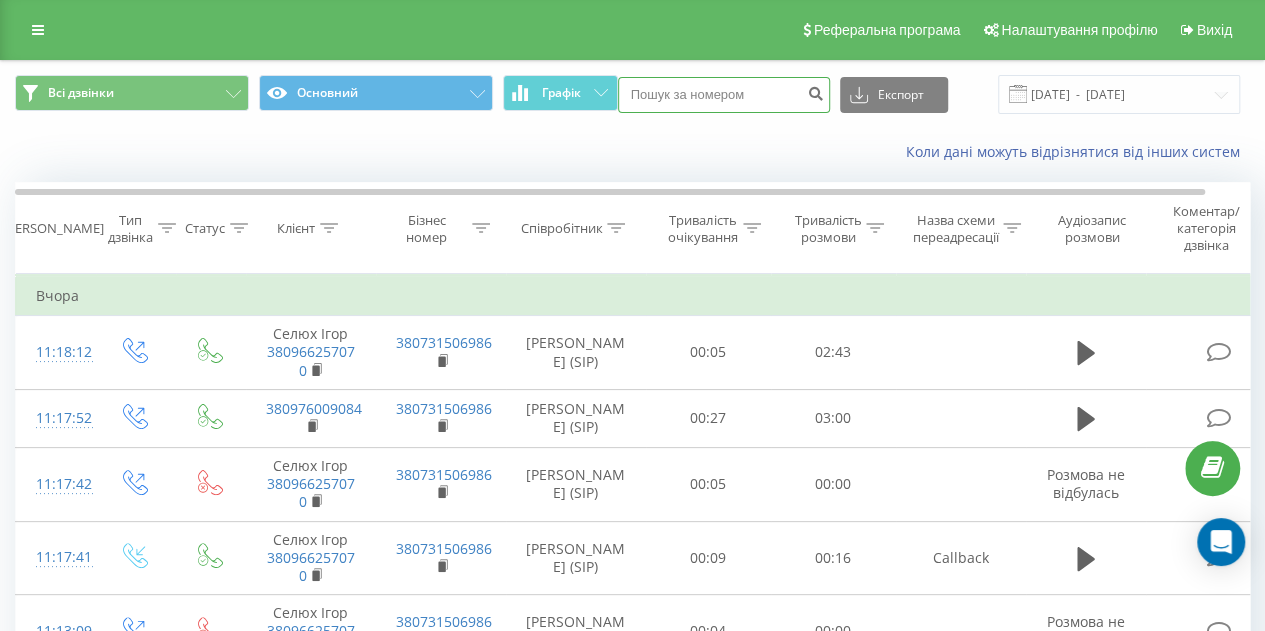 click at bounding box center (724, 95) 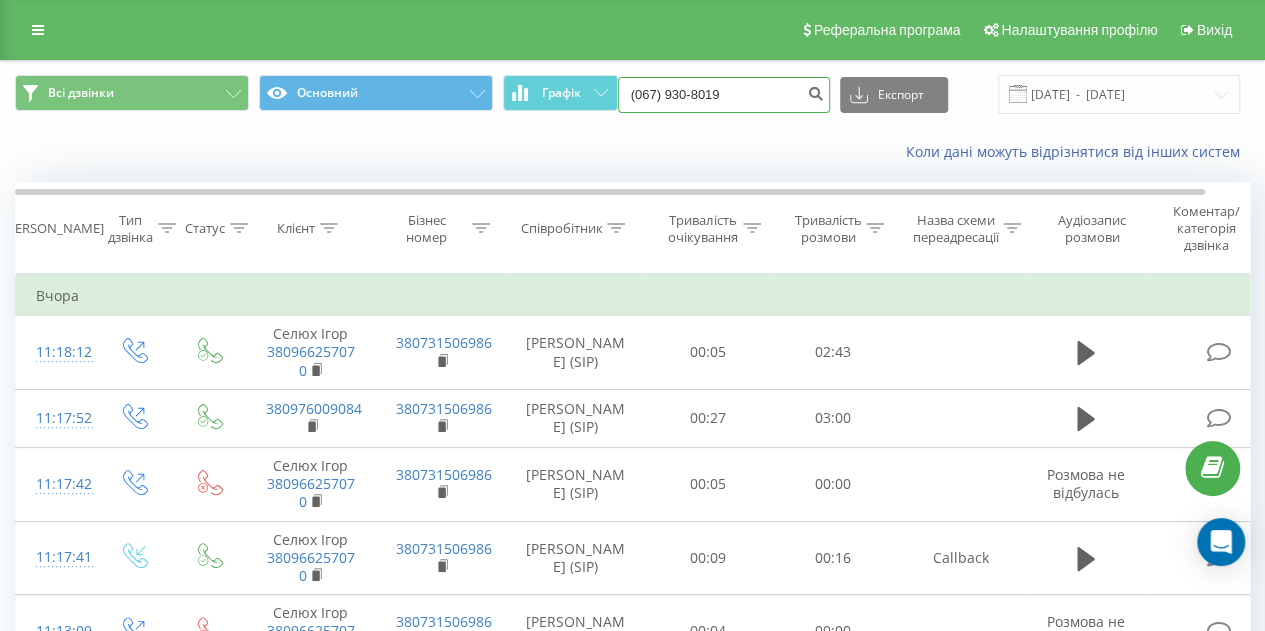 click on "(067) 930-8019" at bounding box center (724, 95) 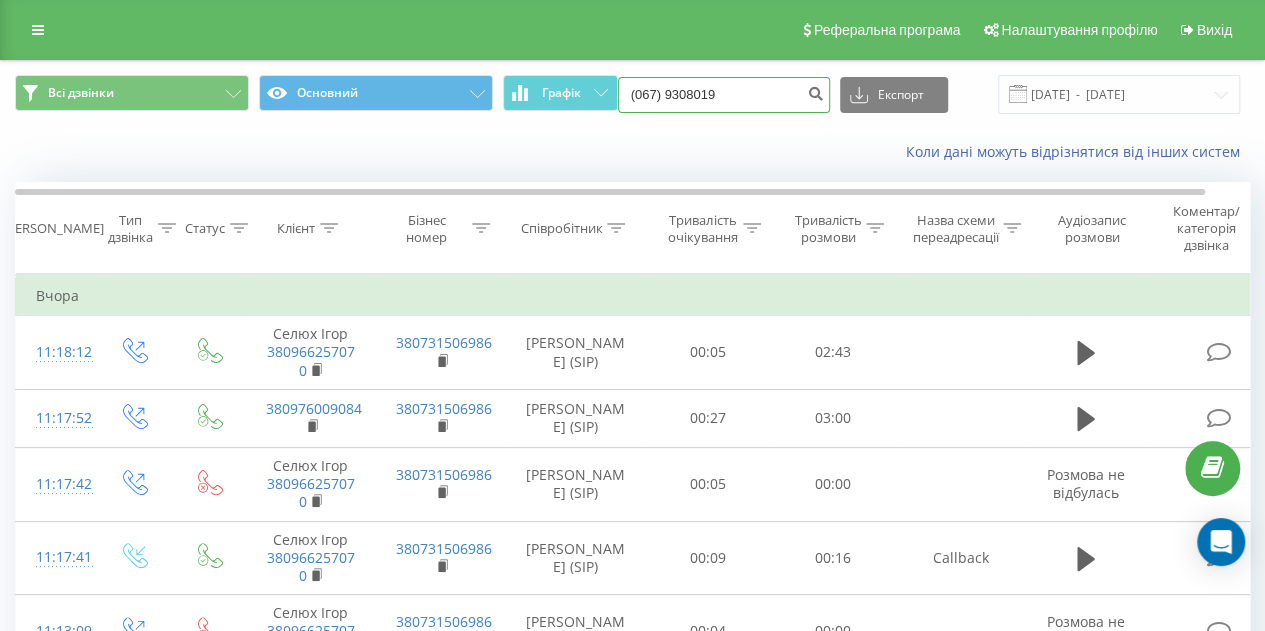 click on "(067) 9308019" at bounding box center [724, 95] 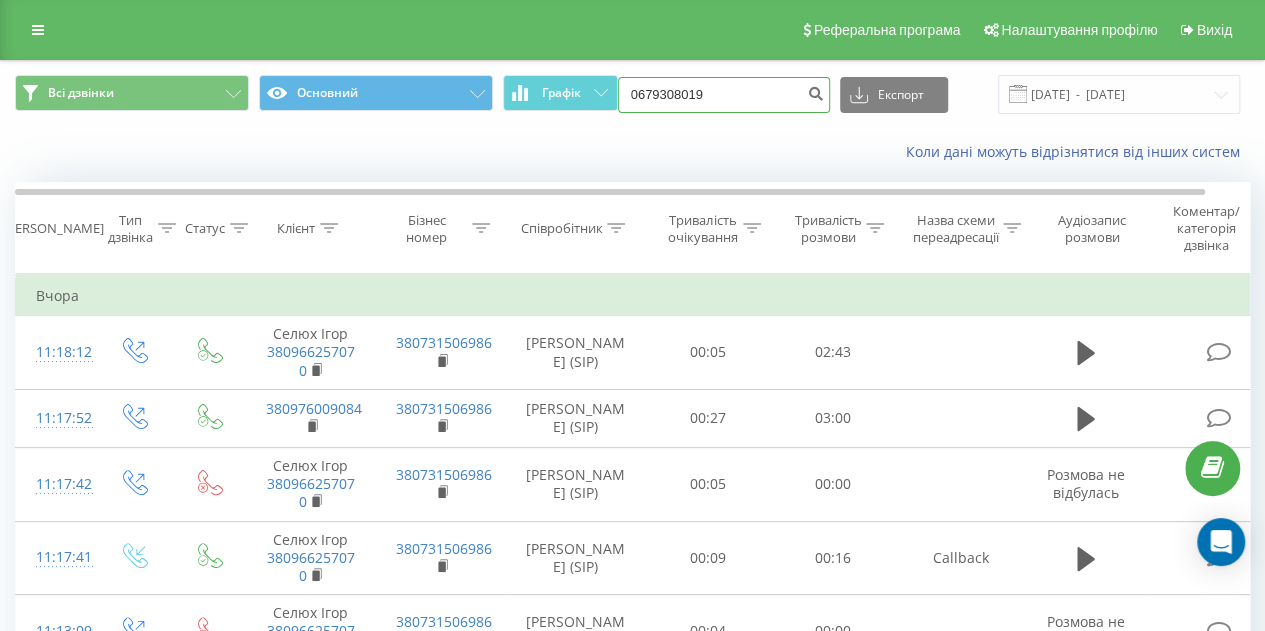 type on "0679308019" 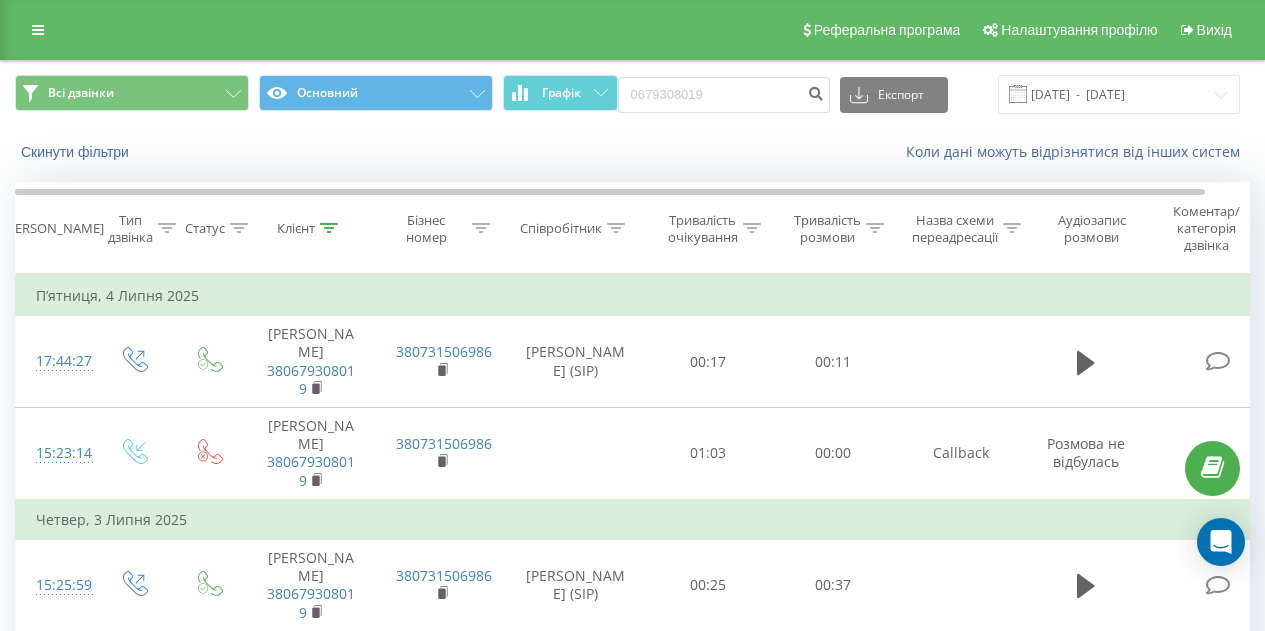scroll, scrollTop: 0, scrollLeft: 0, axis: both 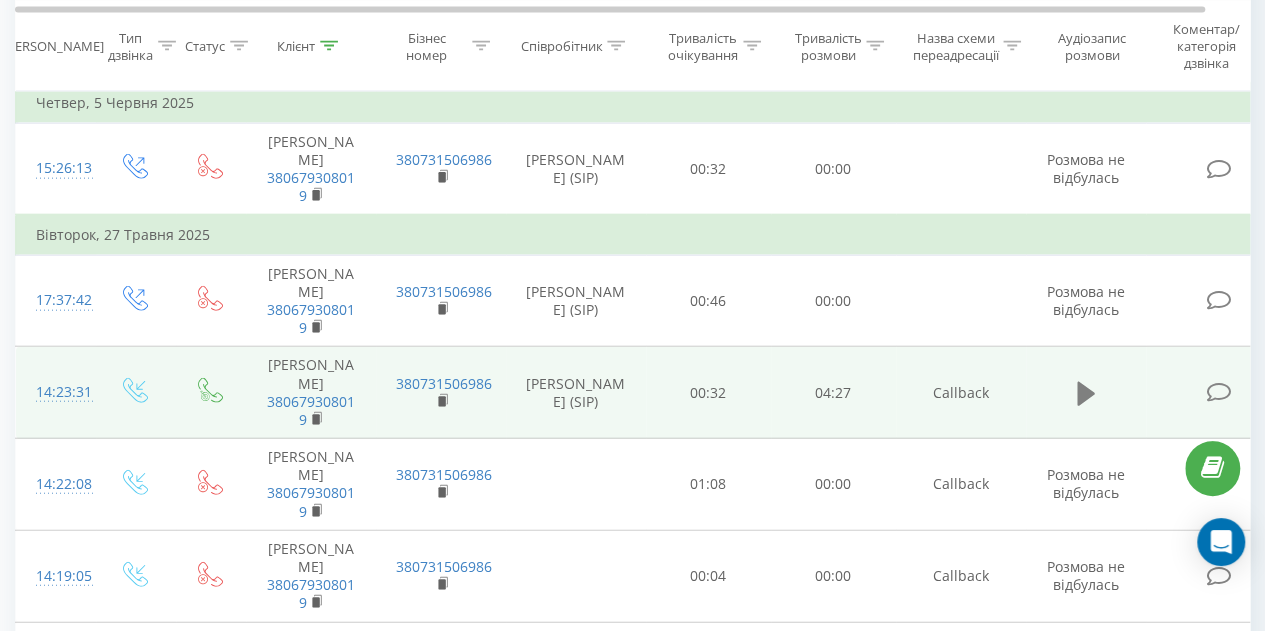 click 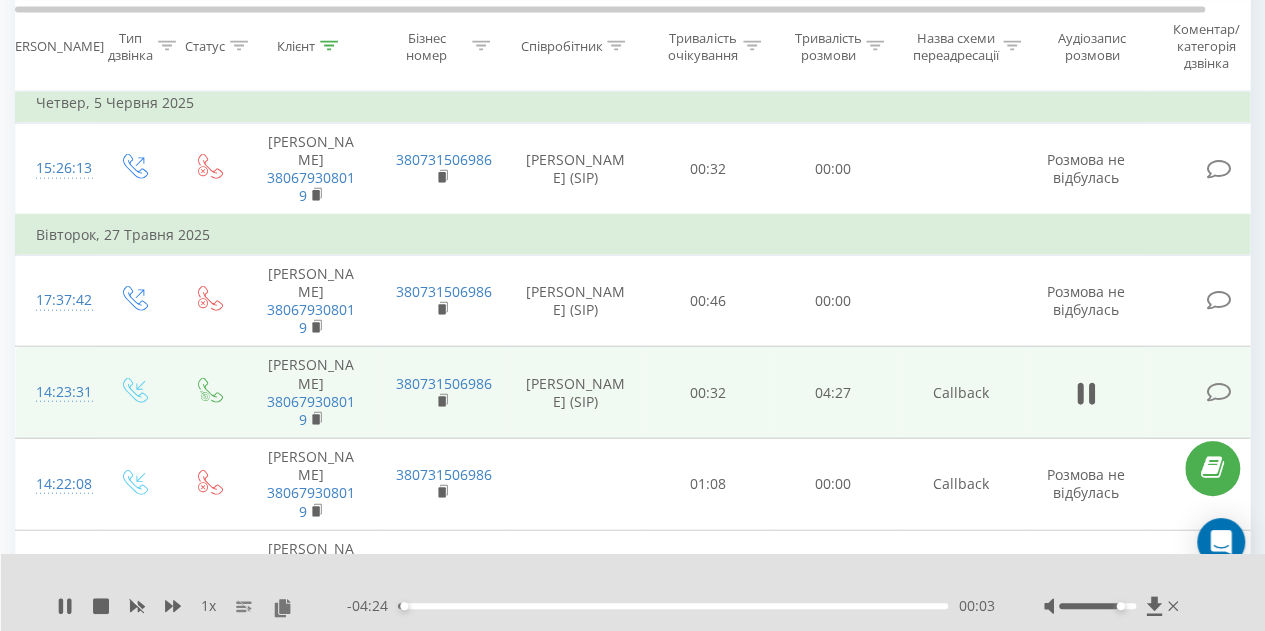click at bounding box center (1097, 606) 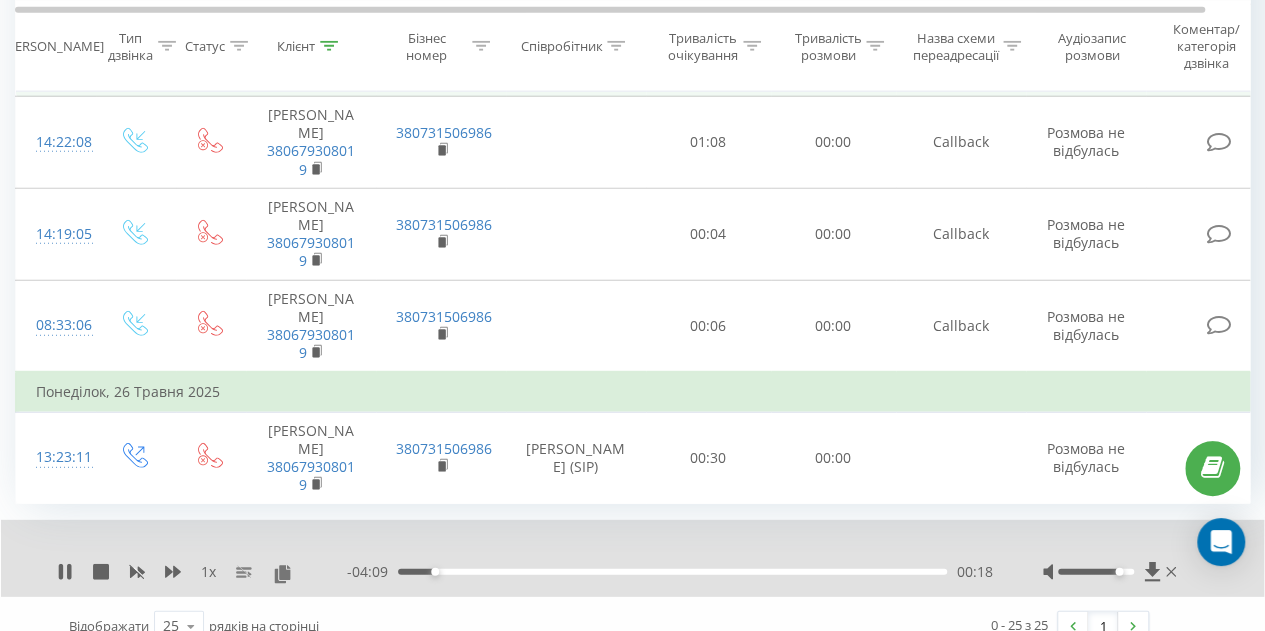 scroll, scrollTop: 2604, scrollLeft: 0, axis: vertical 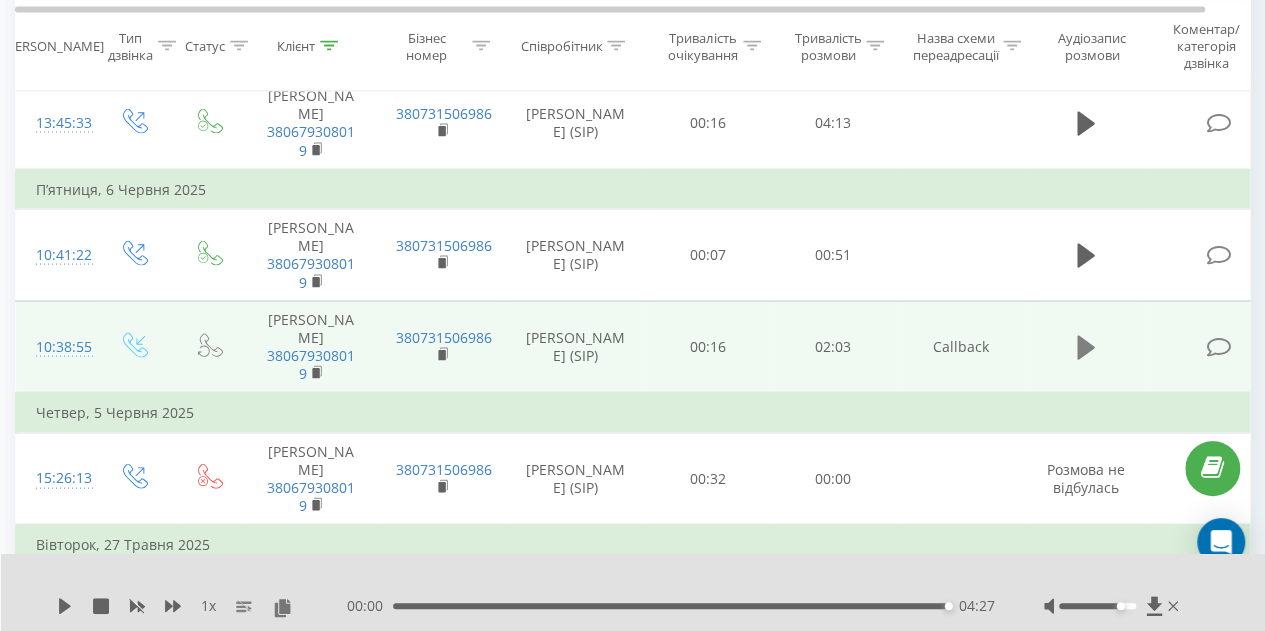 click 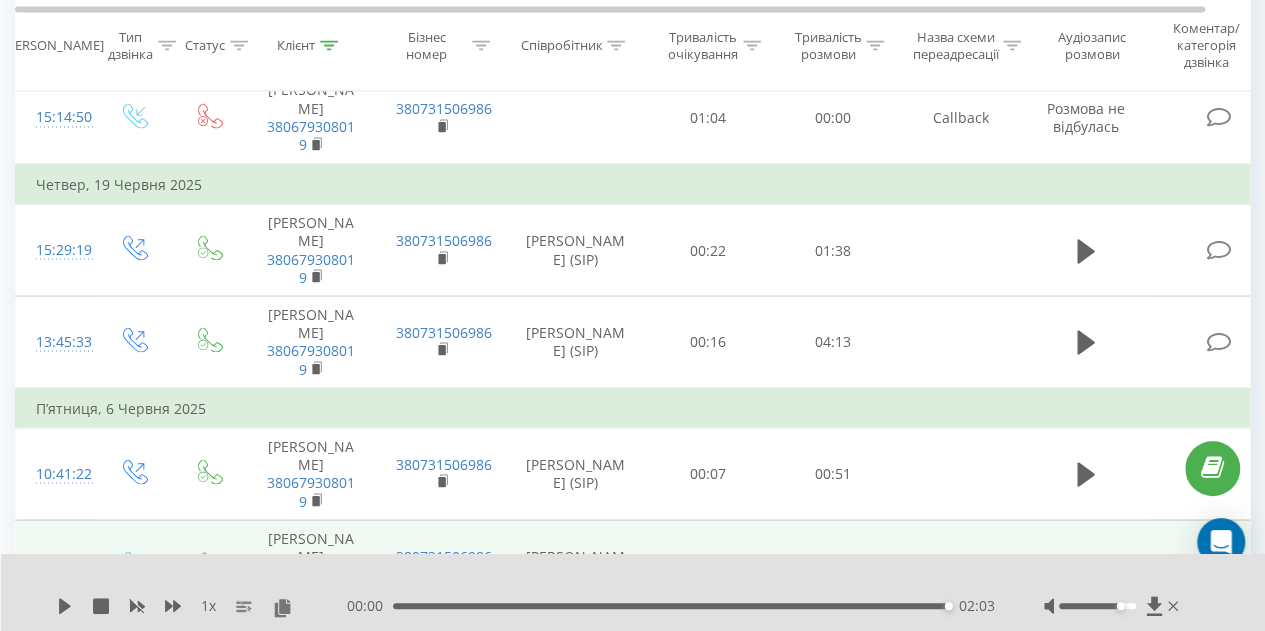 scroll, scrollTop: 1729, scrollLeft: 0, axis: vertical 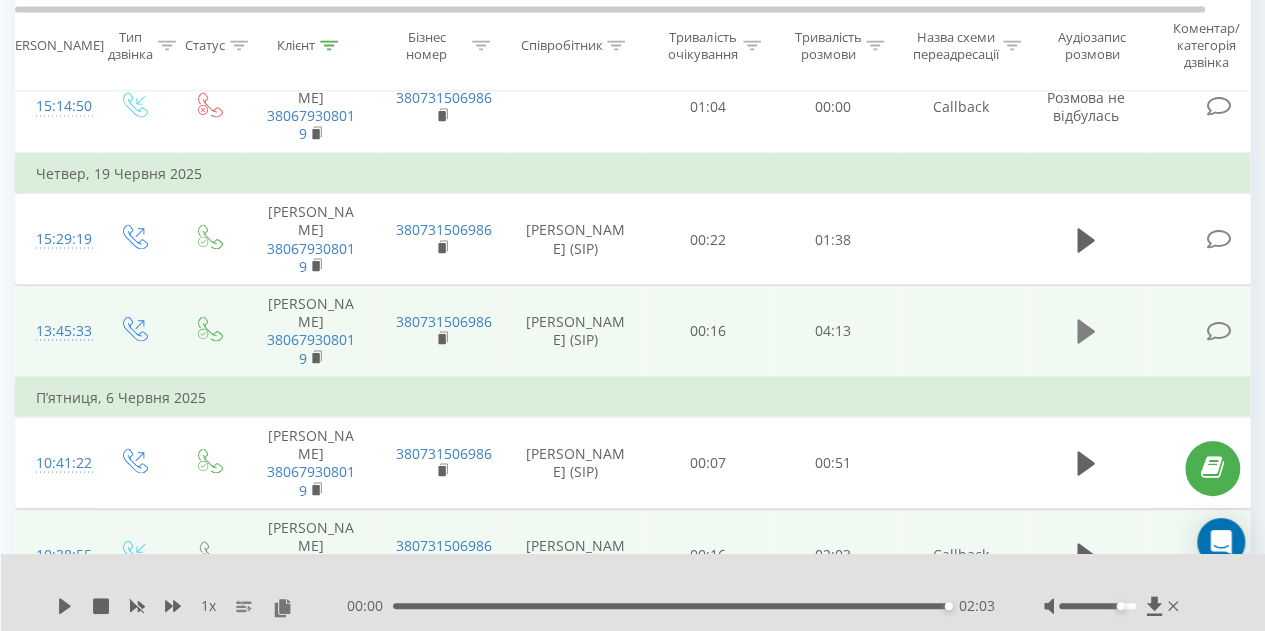 click 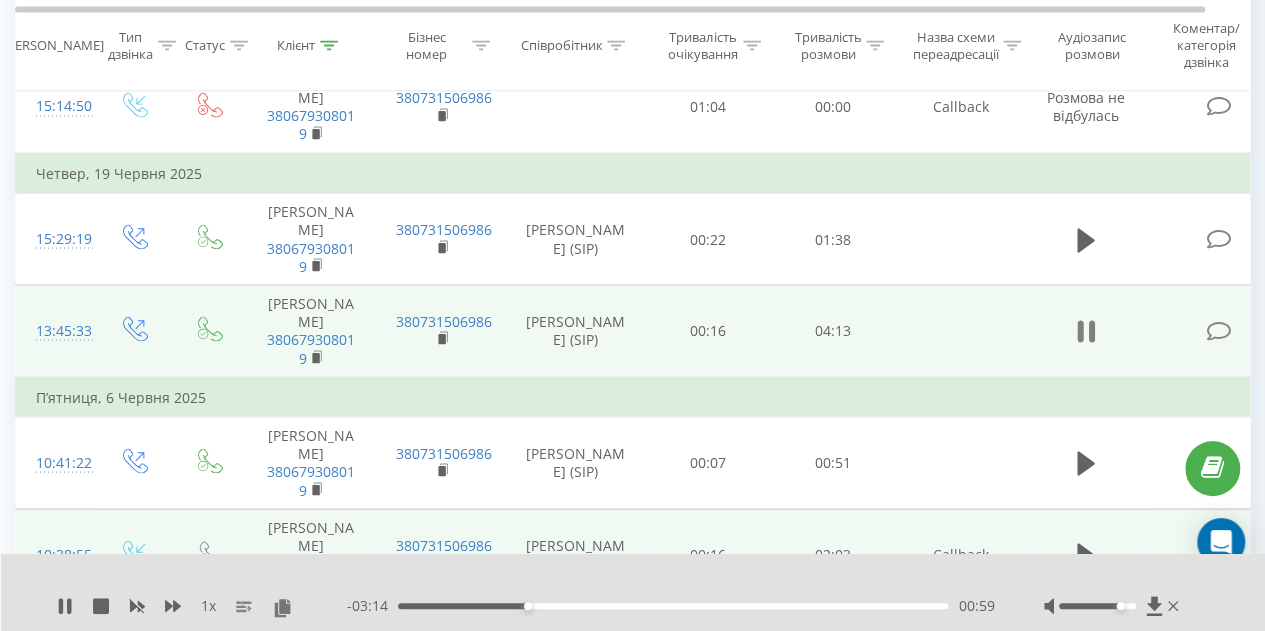 click 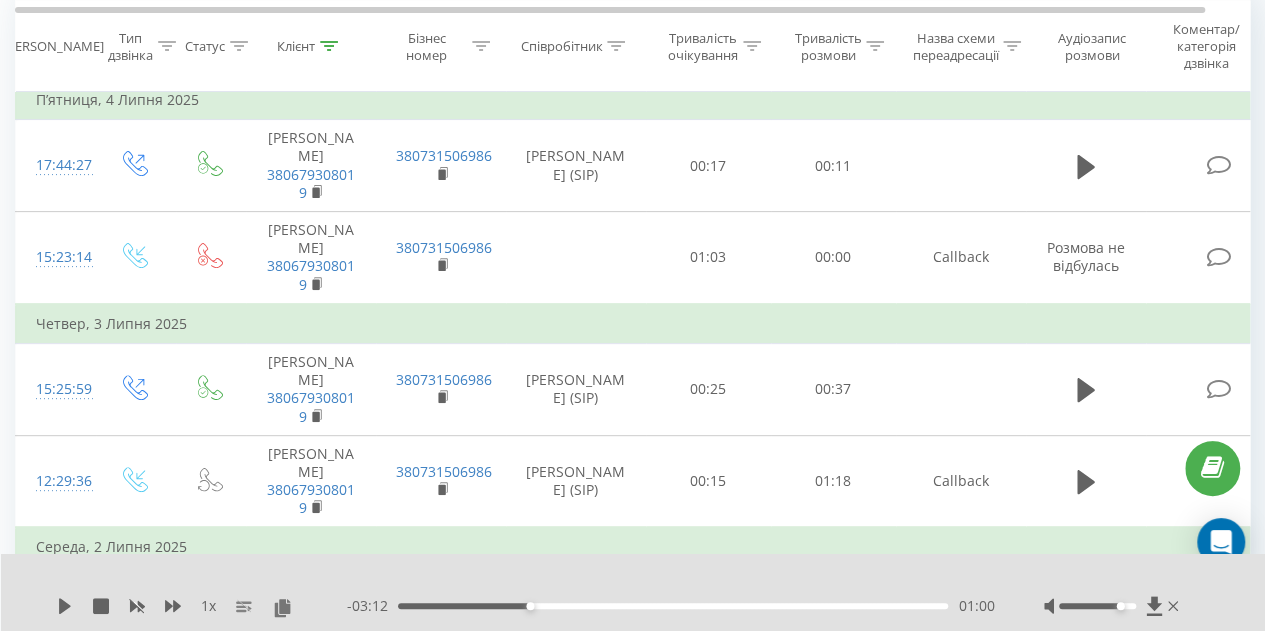 scroll, scrollTop: 0, scrollLeft: 0, axis: both 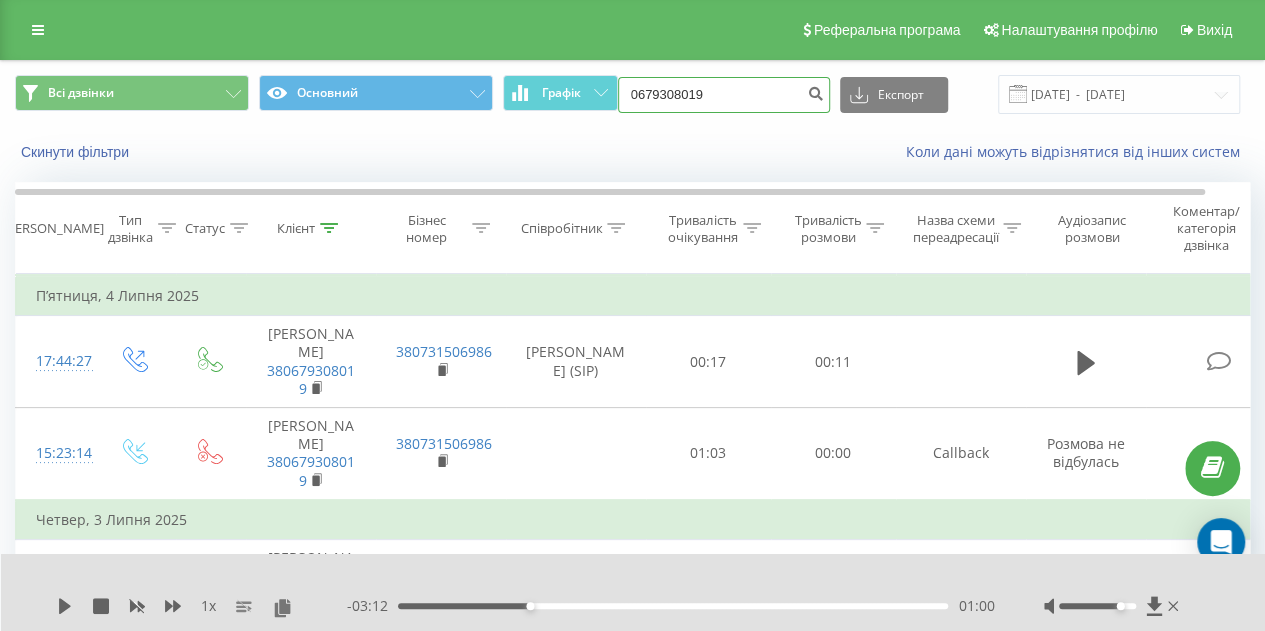 click on "0679308019" at bounding box center [724, 95] 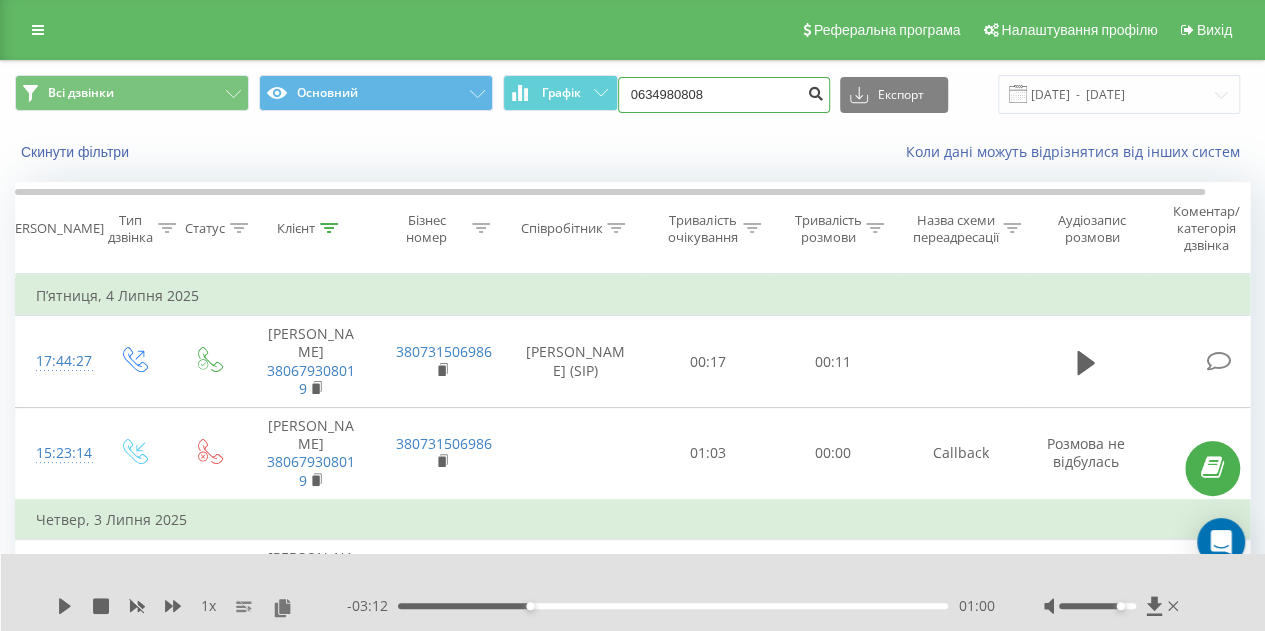 type on "0634980808" 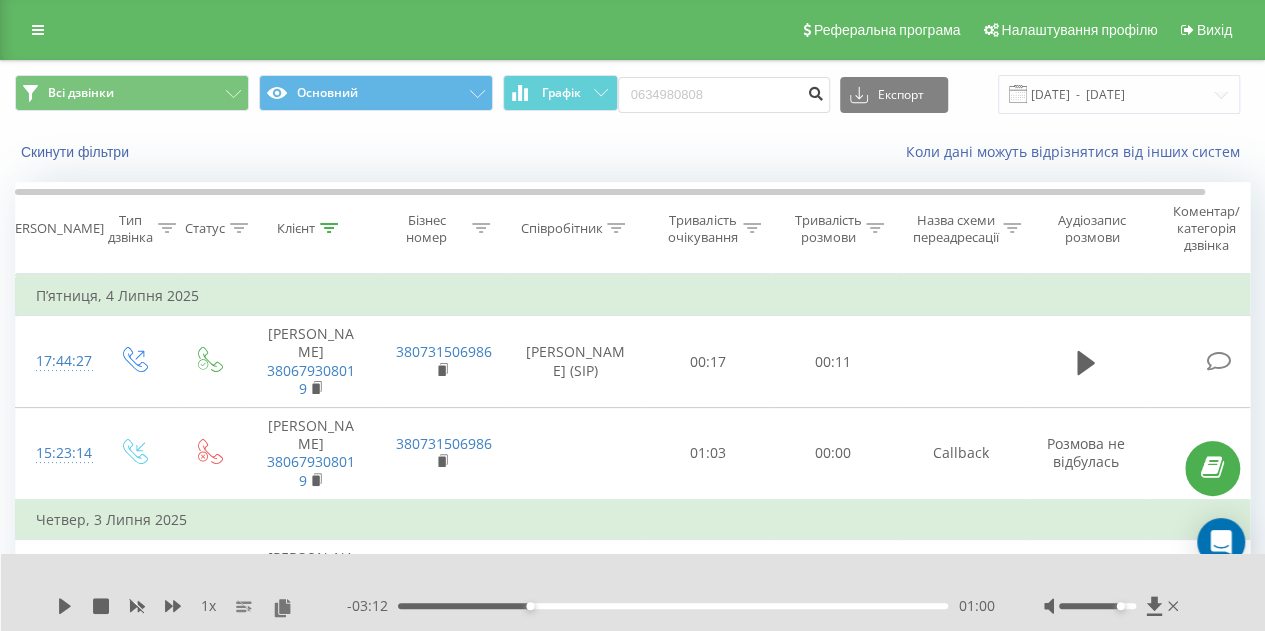 click at bounding box center [816, 91] 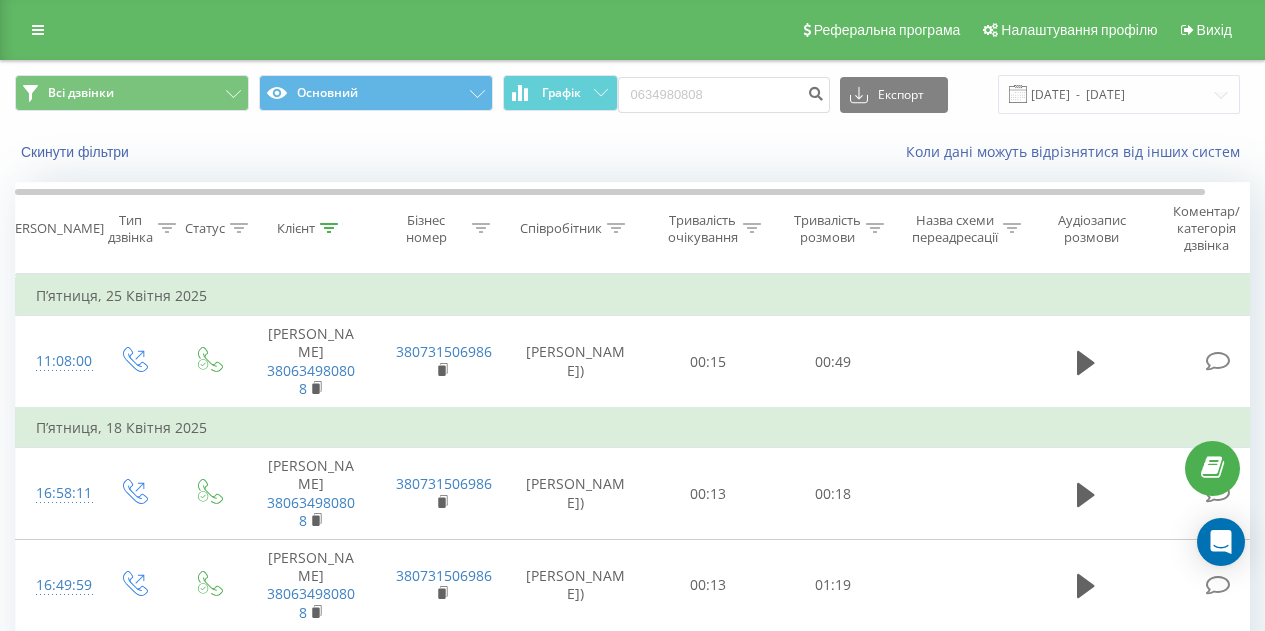 scroll, scrollTop: 0, scrollLeft: 0, axis: both 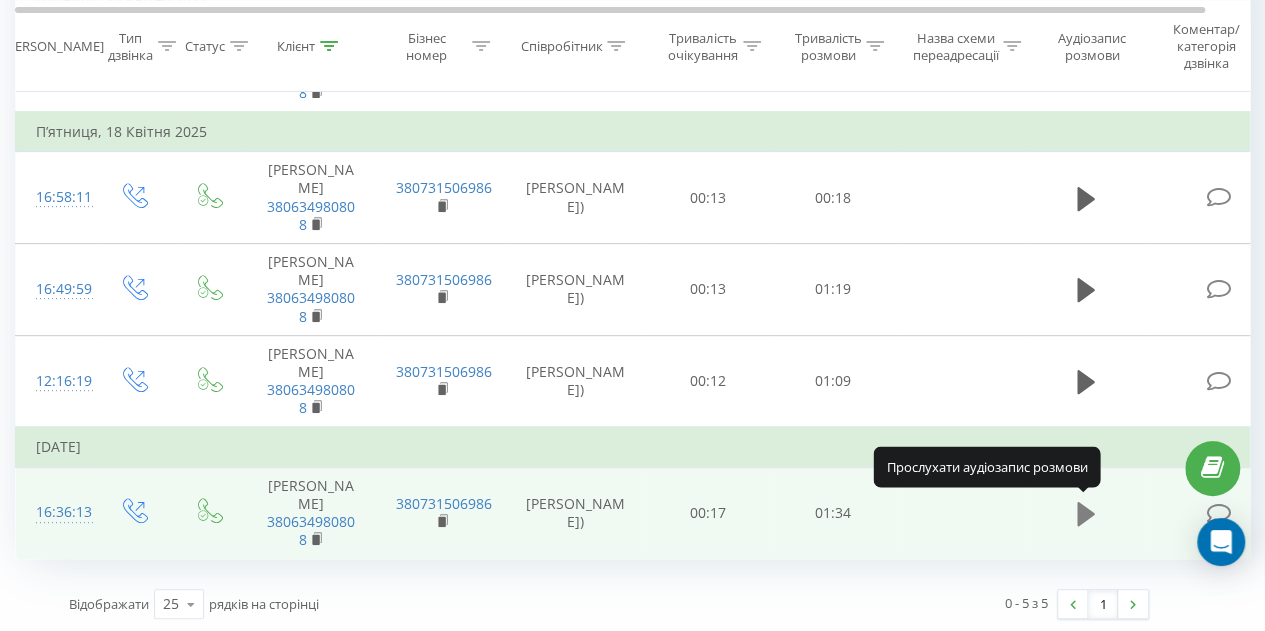 click 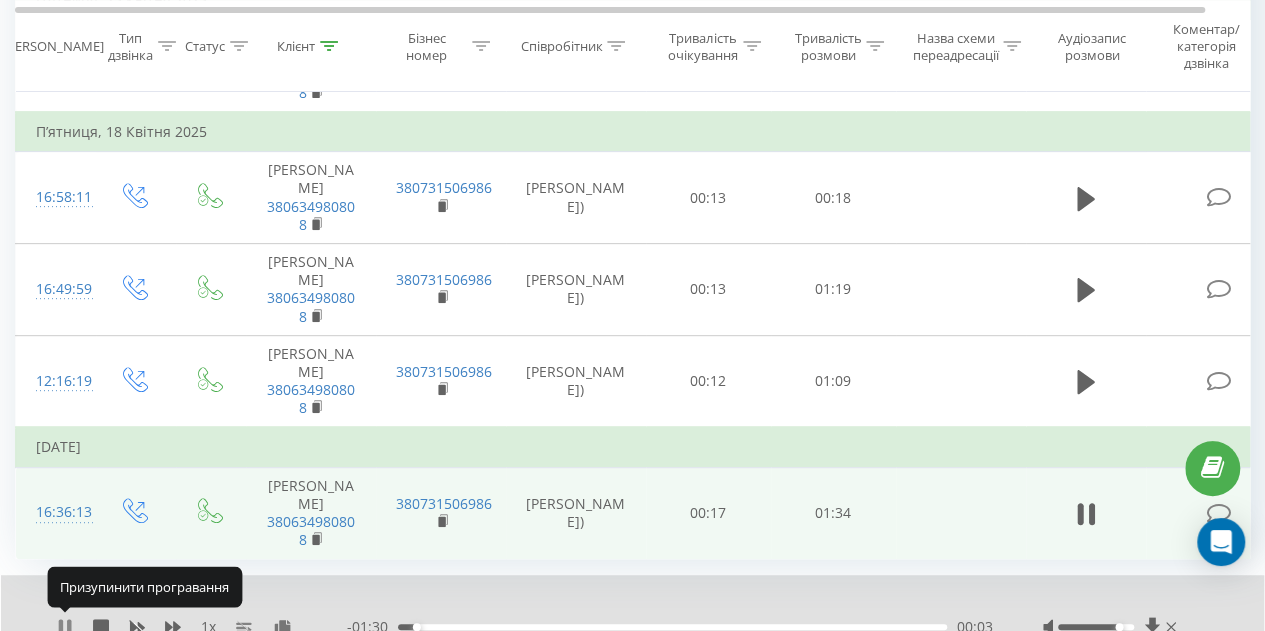 click 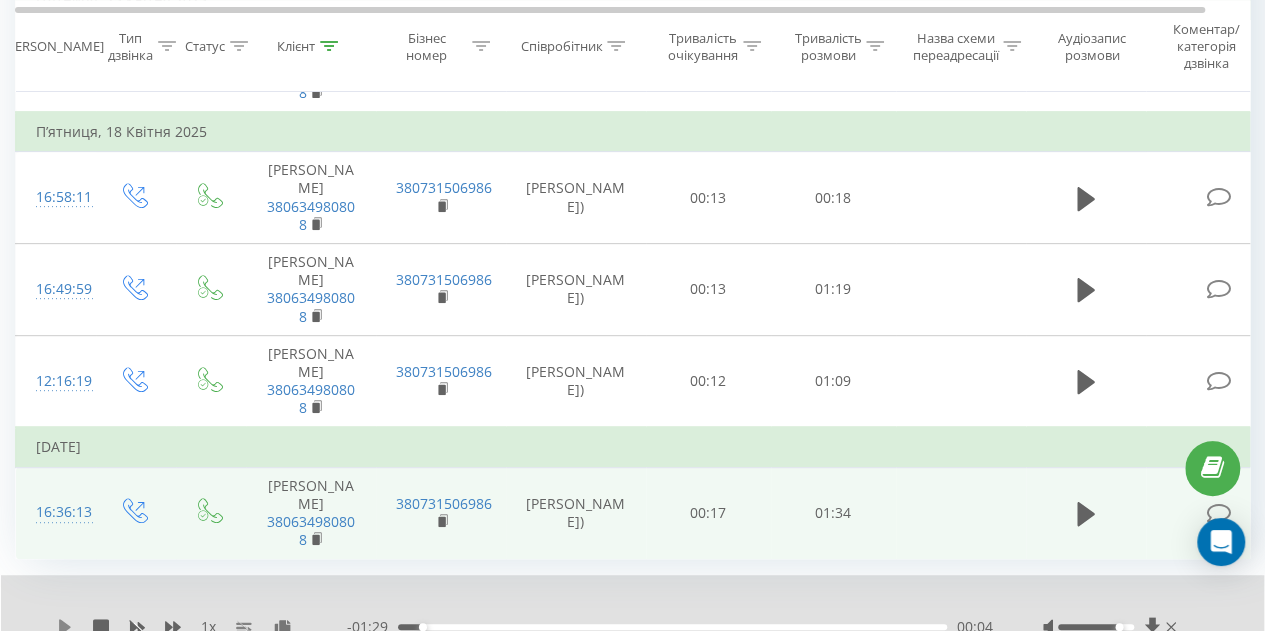 click 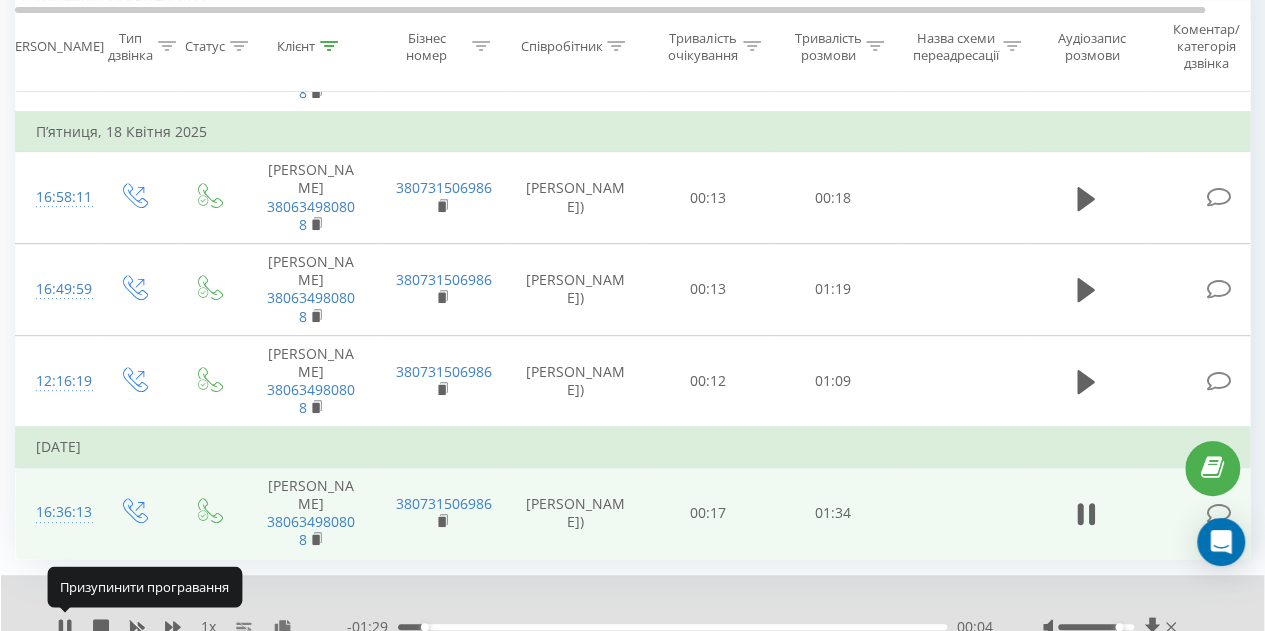 click 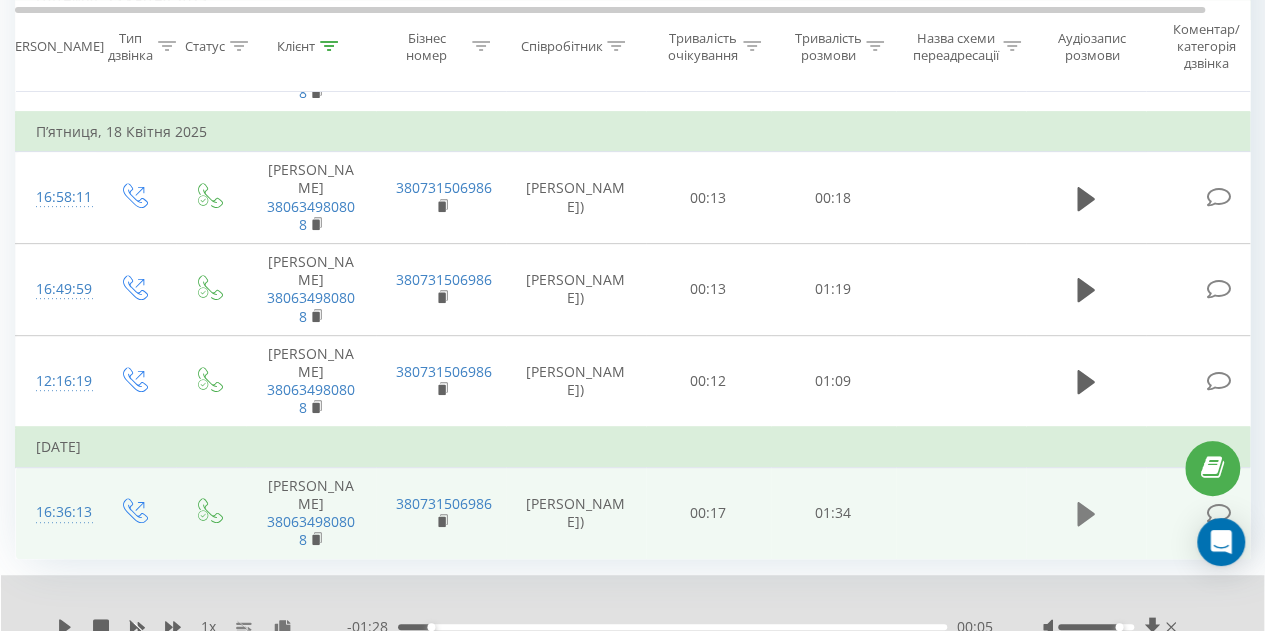 click 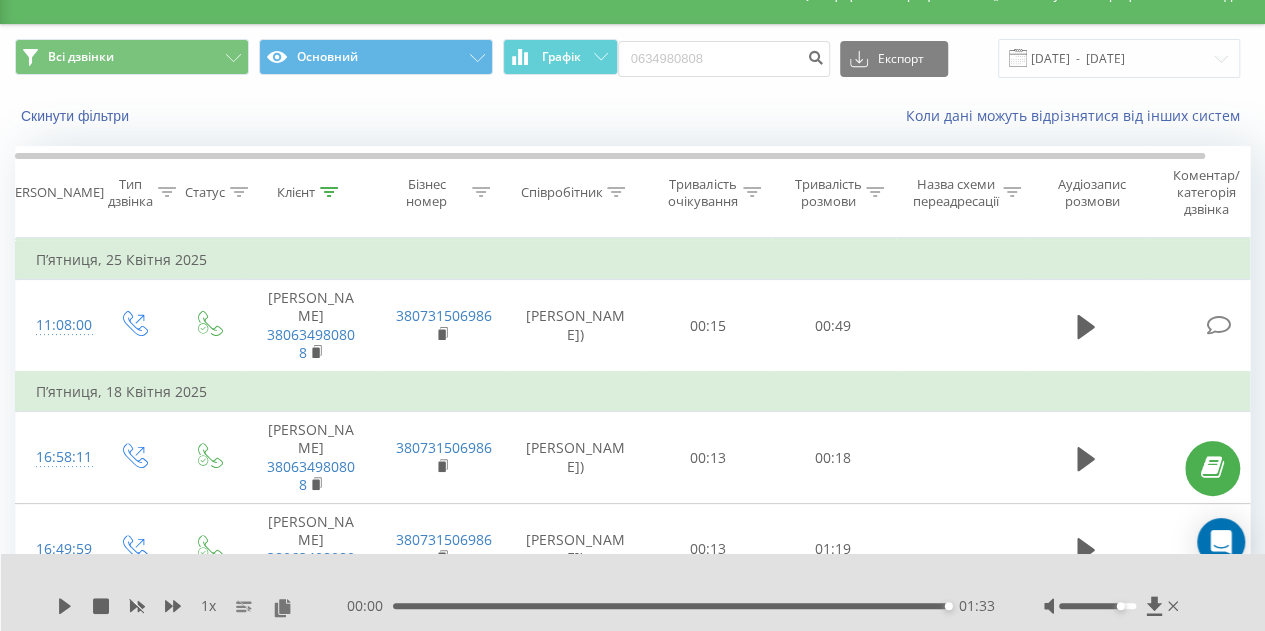 scroll, scrollTop: 0, scrollLeft: 0, axis: both 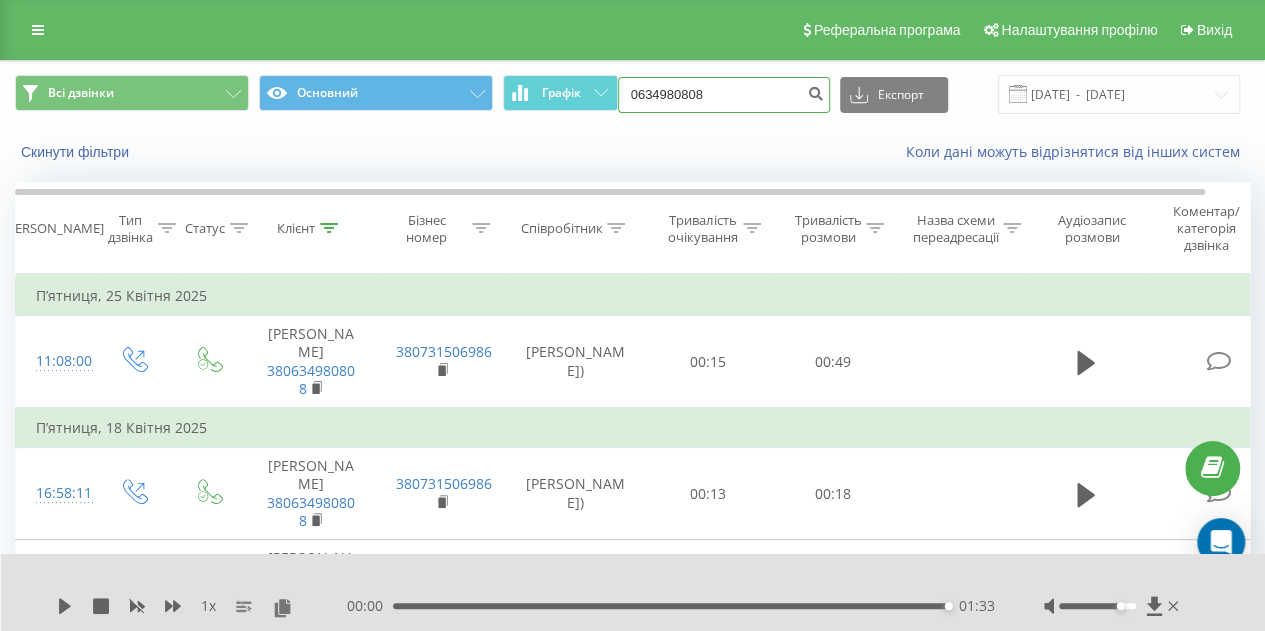 click on "0634980808" at bounding box center [724, 95] 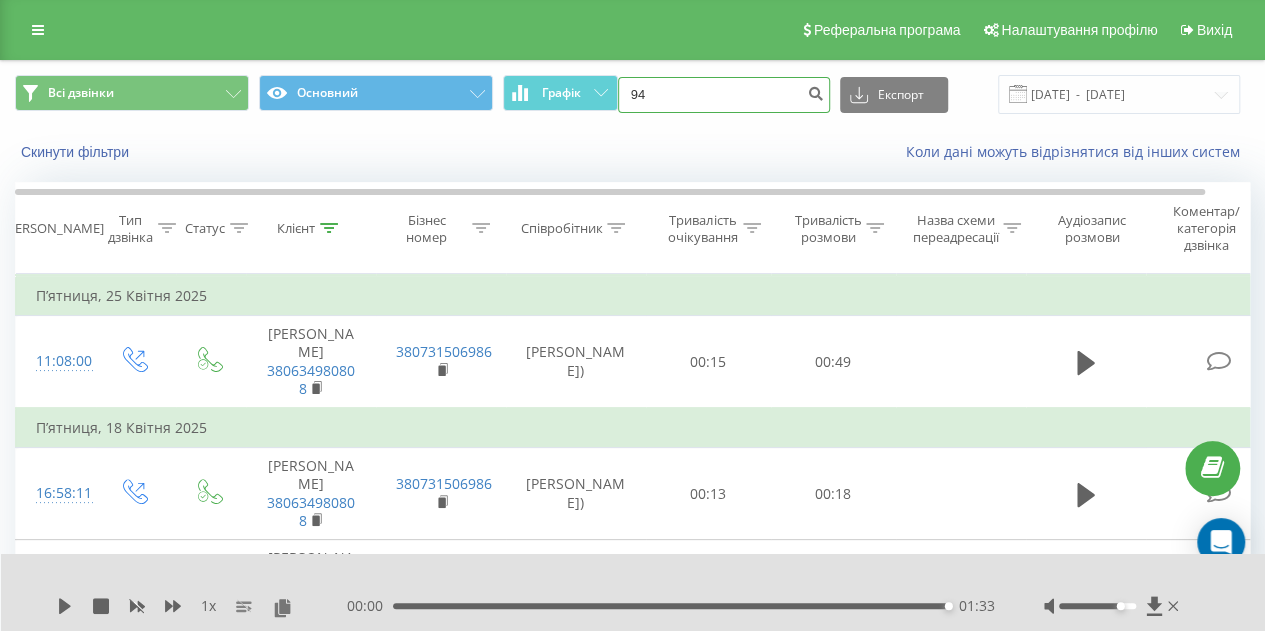 type on "9" 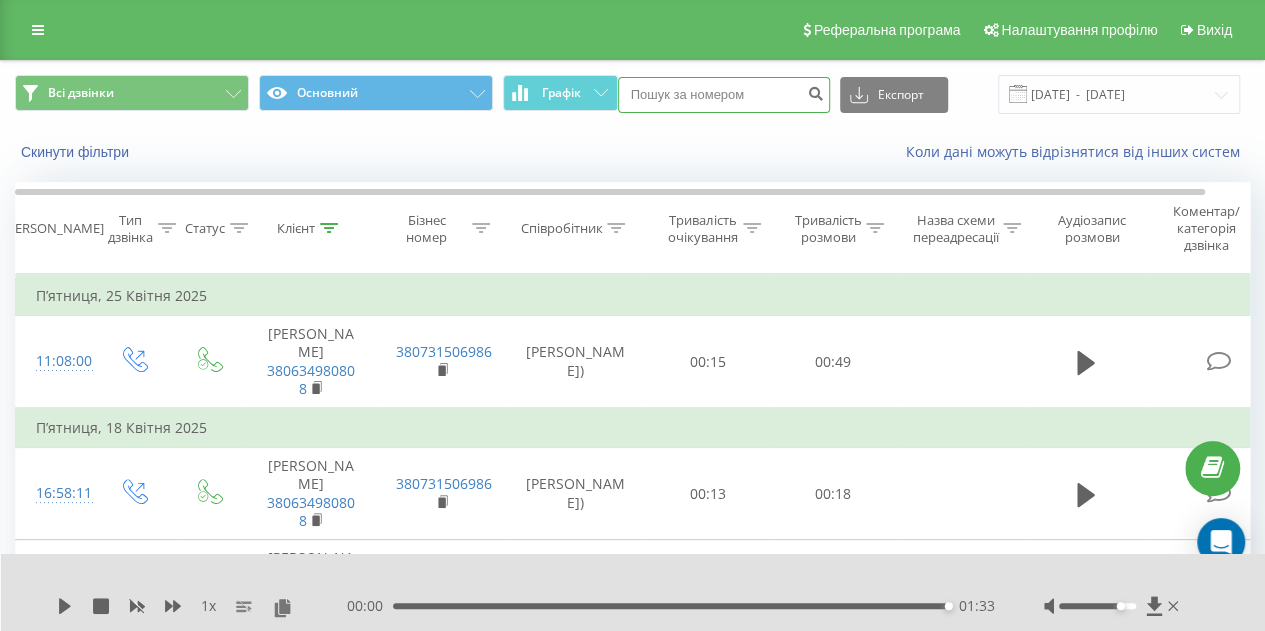 paste on "94" 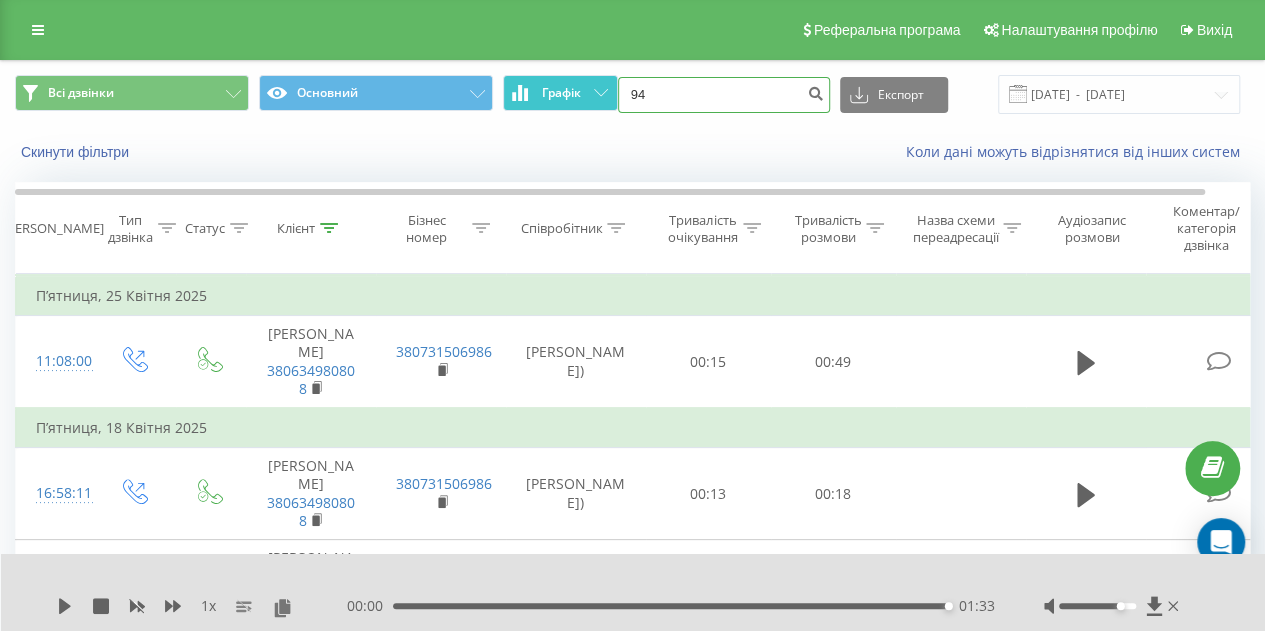 drag, startPoint x: 673, startPoint y: 89, endPoint x: 596, endPoint y: 84, distance: 77.16217 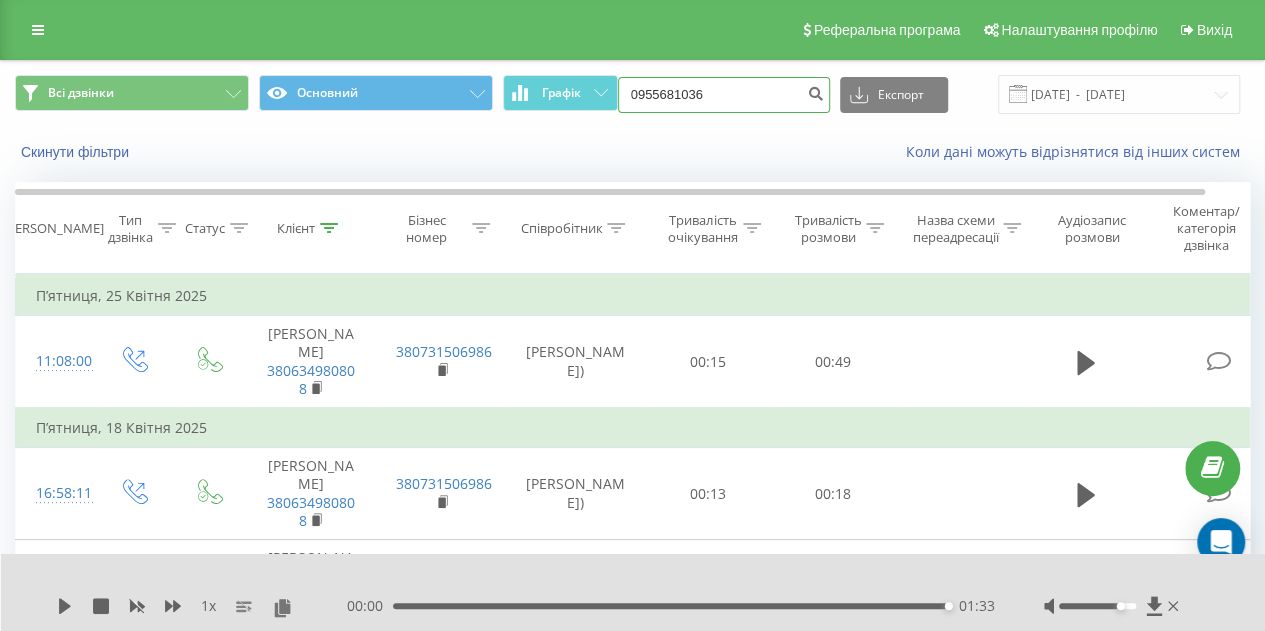 type on "0955681036" 